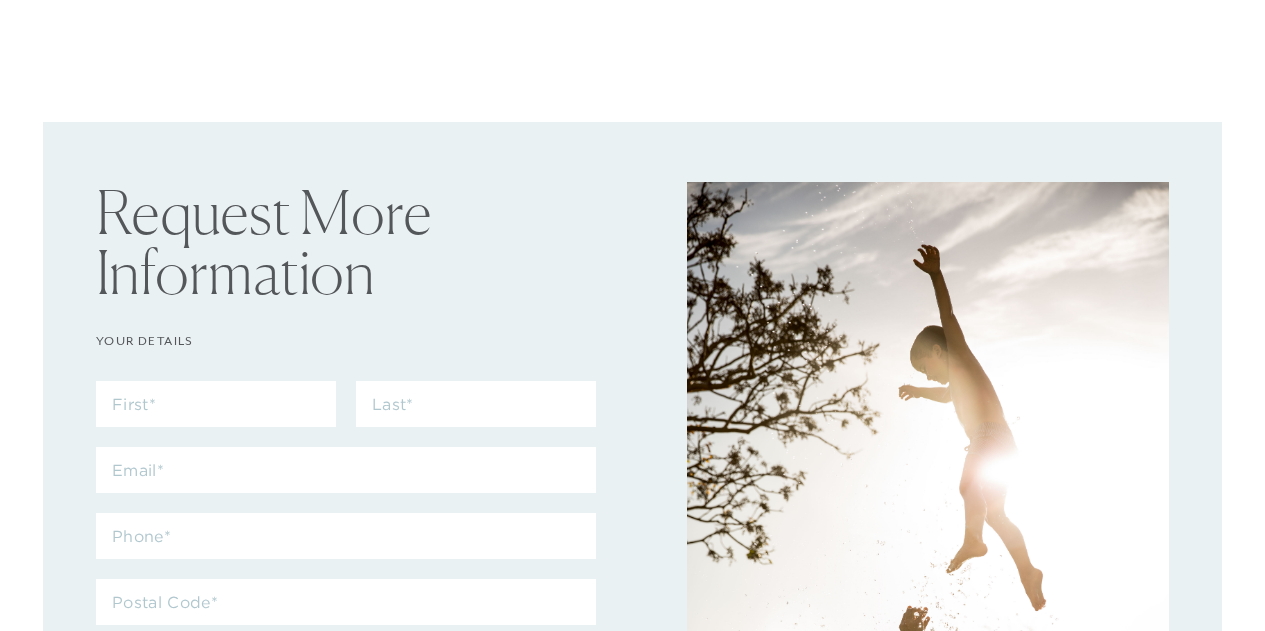 scroll, scrollTop: 0, scrollLeft: 0, axis: both 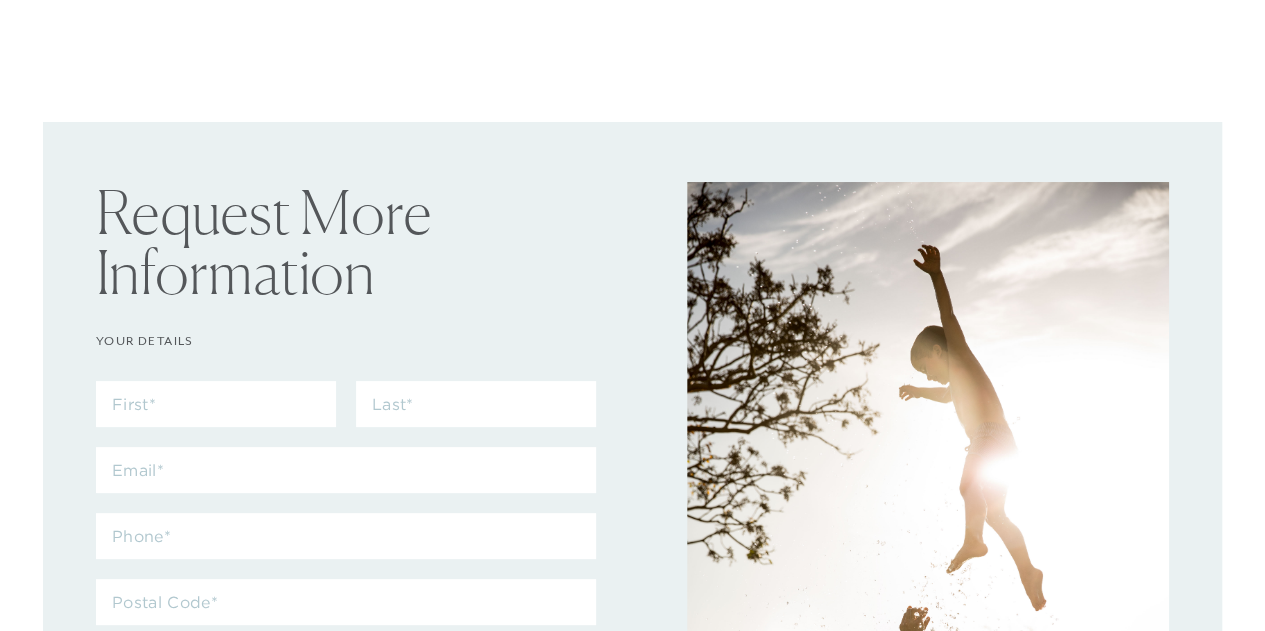 checkbox on "false" 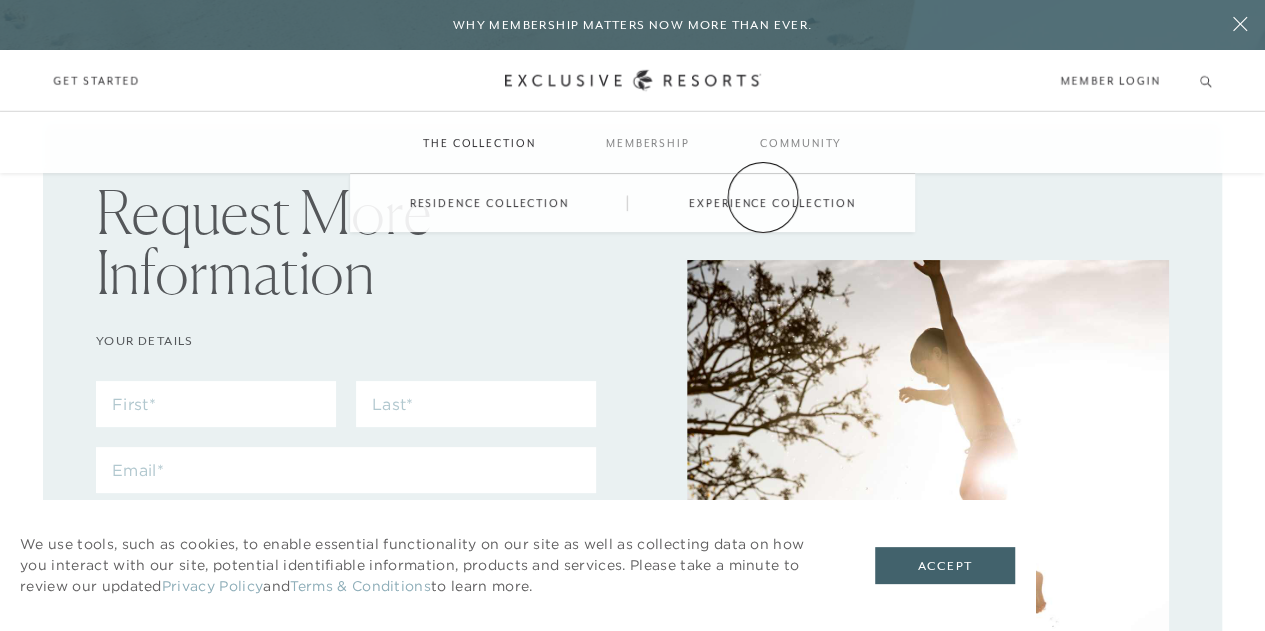 click on "Experience Collection" at bounding box center [772, 203] 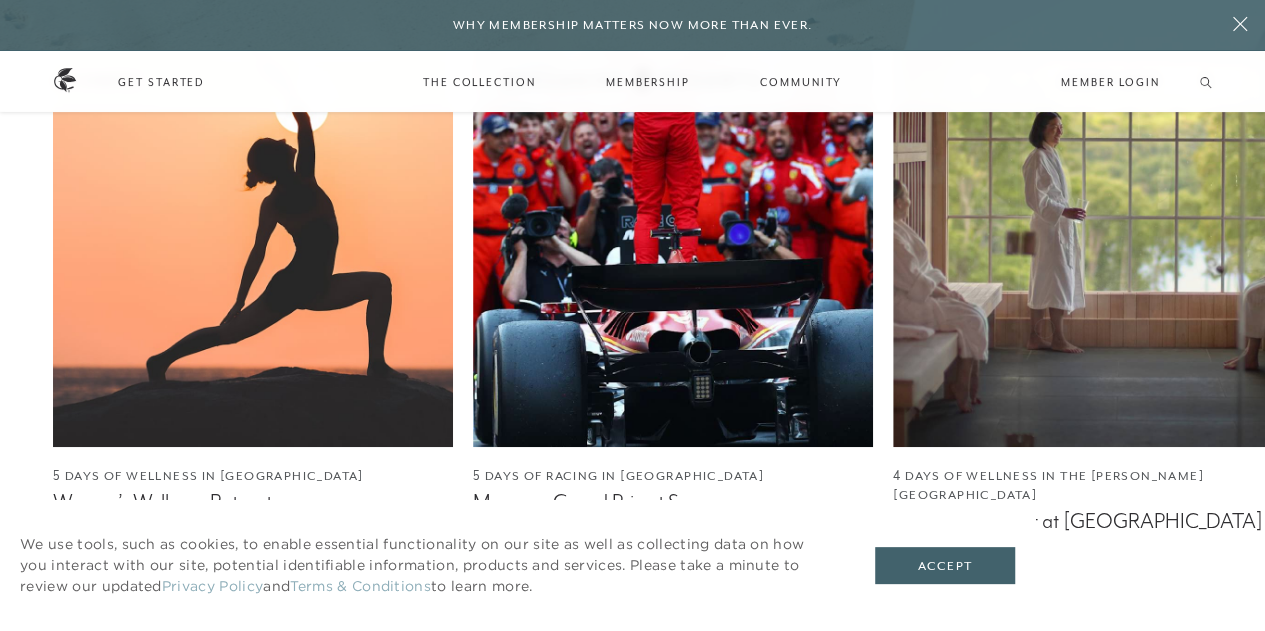 scroll, scrollTop: 4200, scrollLeft: 0, axis: vertical 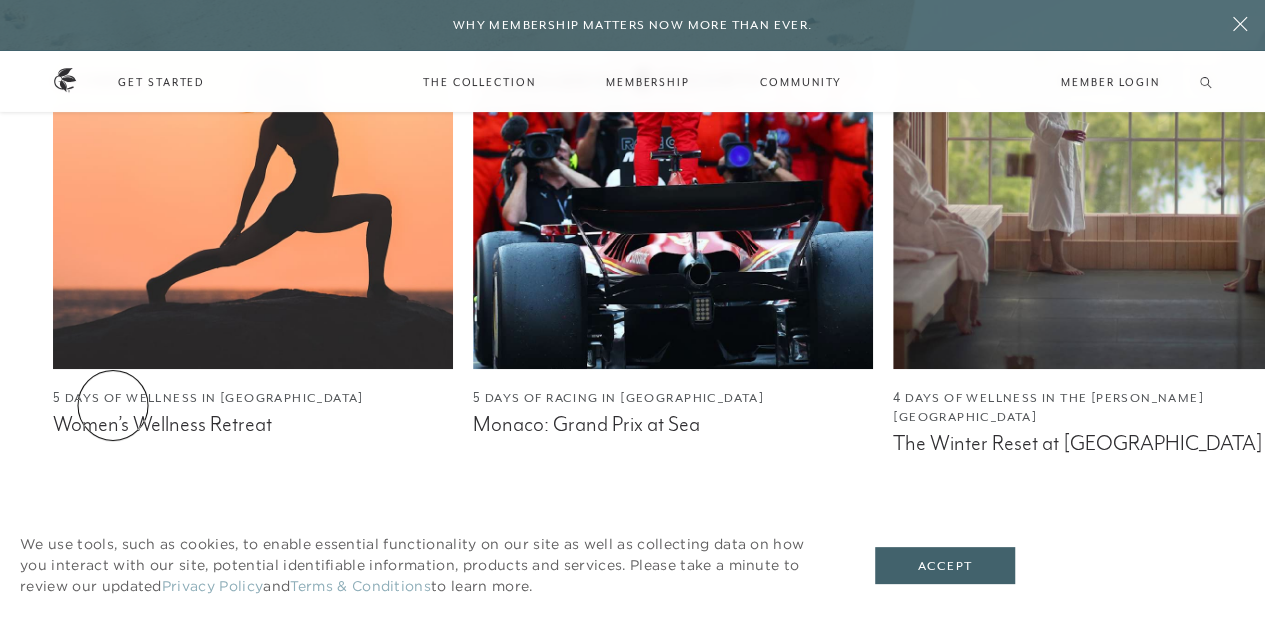 click on "Explore All" at bounding box center [122, 522] 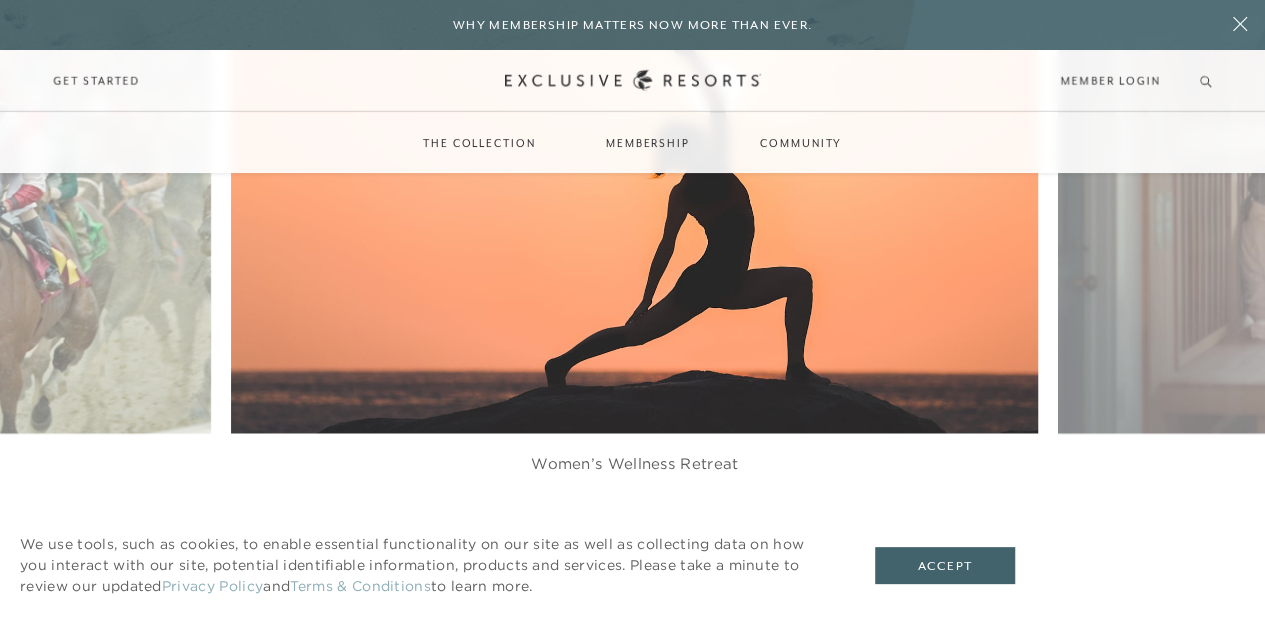 scroll, scrollTop: 1700, scrollLeft: 0, axis: vertical 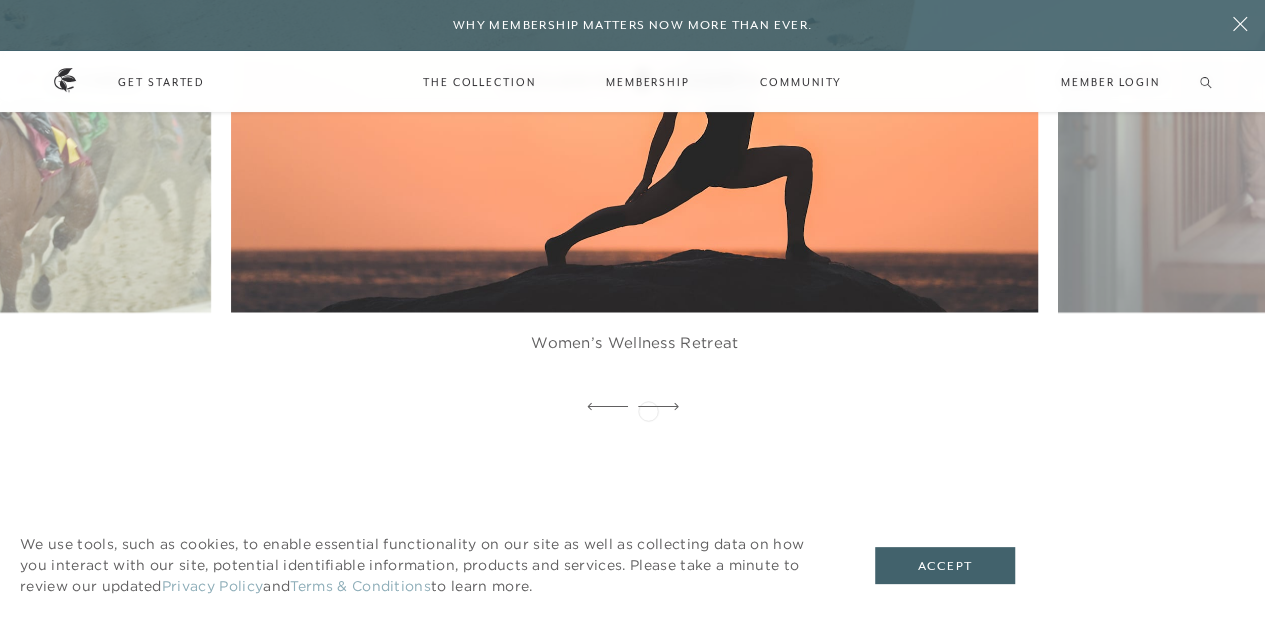 click 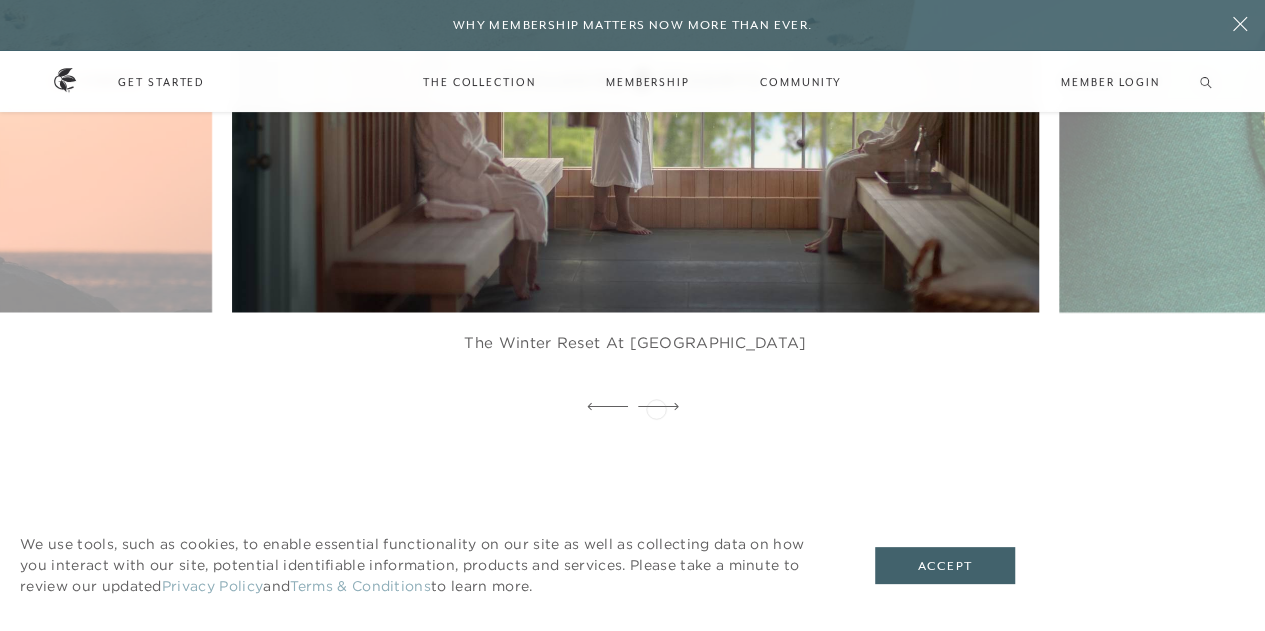 click 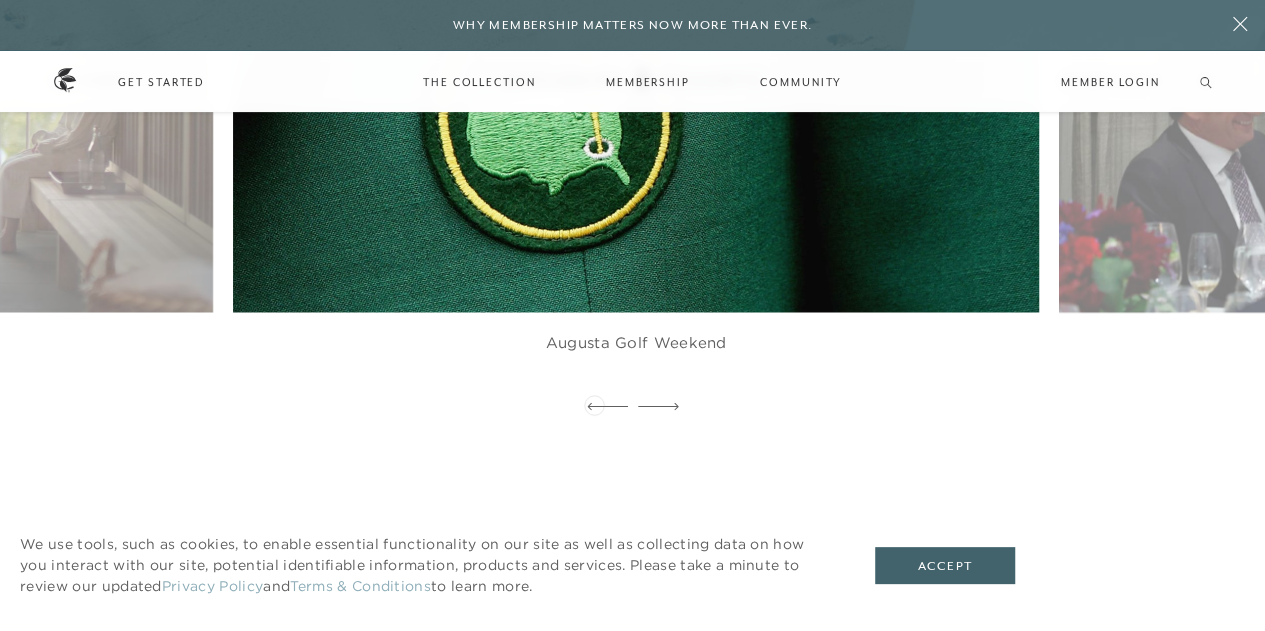 click 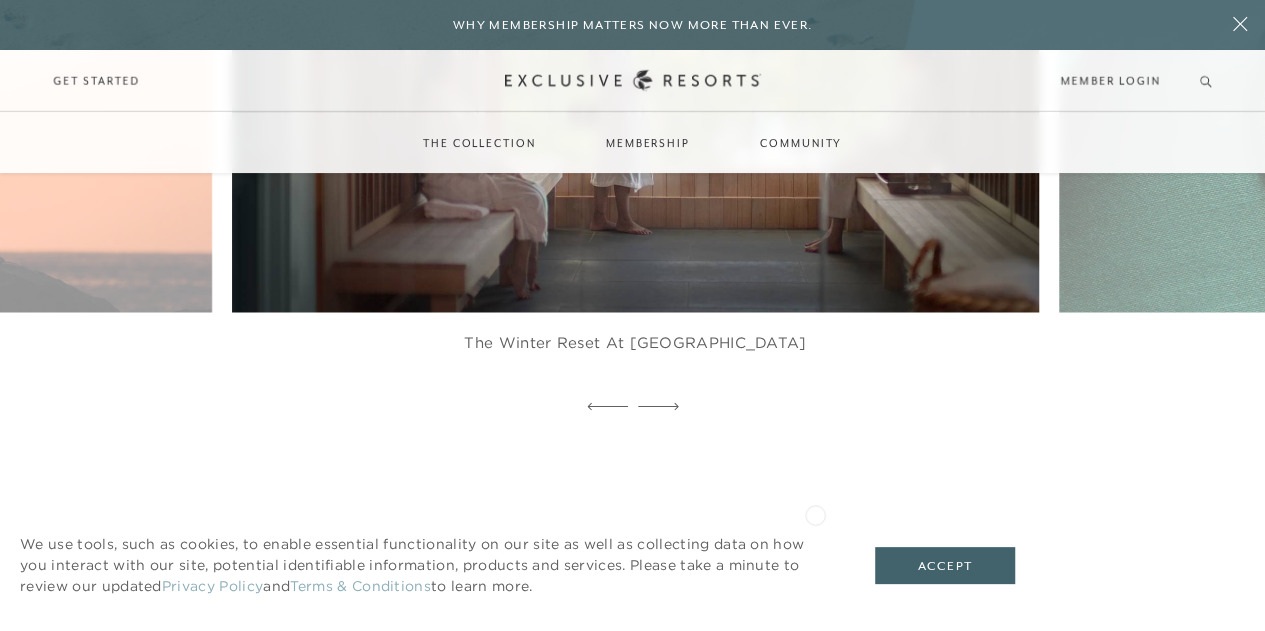 scroll, scrollTop: 1500, scrollLeft: 0, axis: vertical 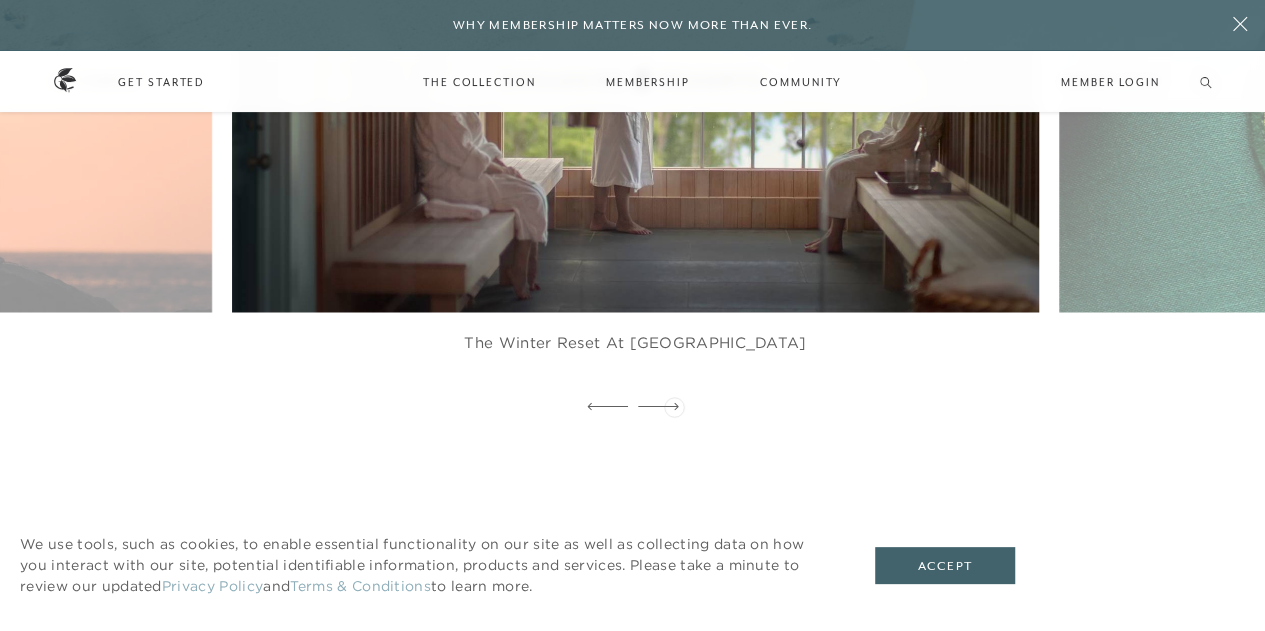 click 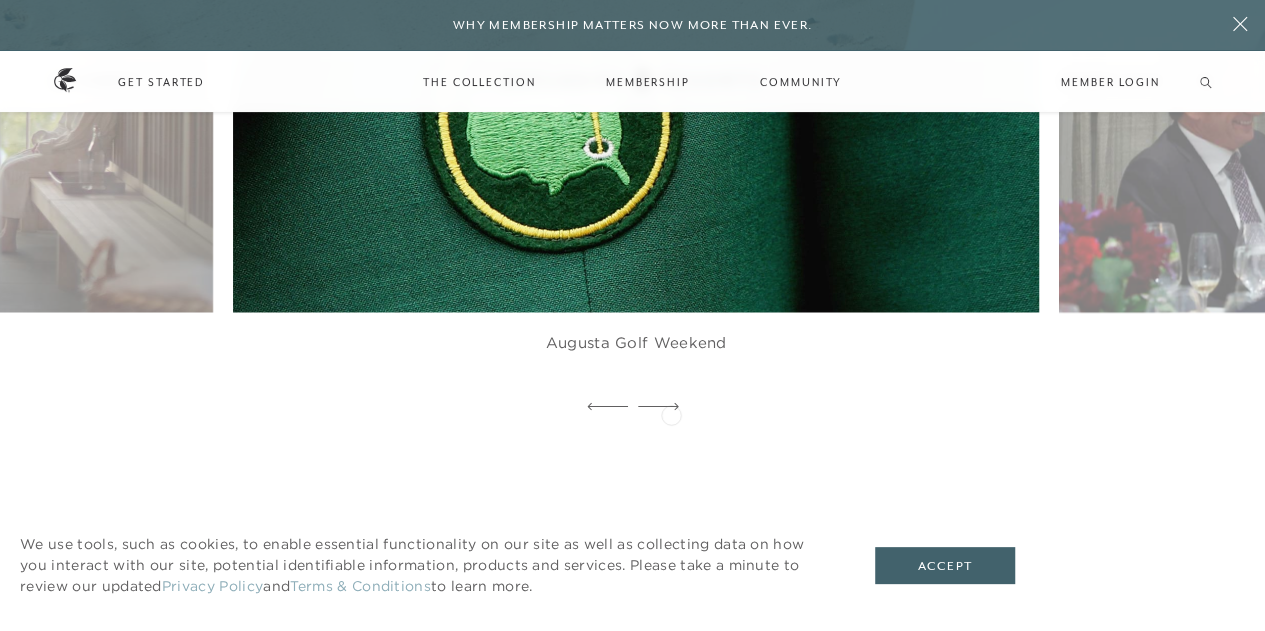 click 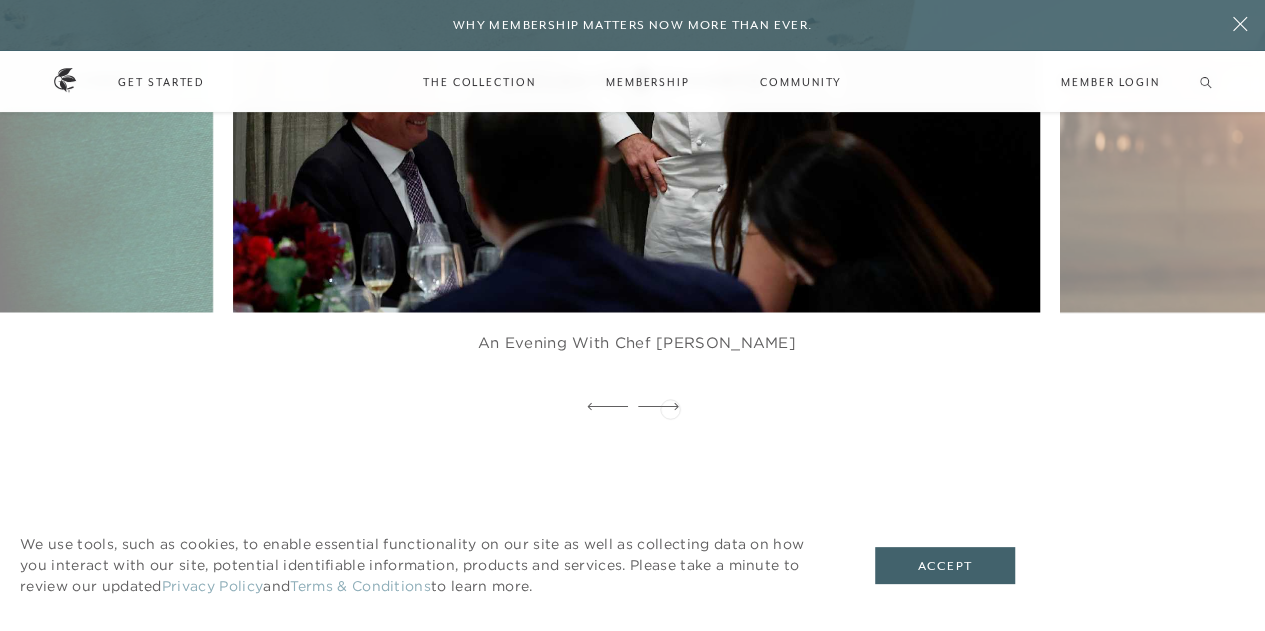 click 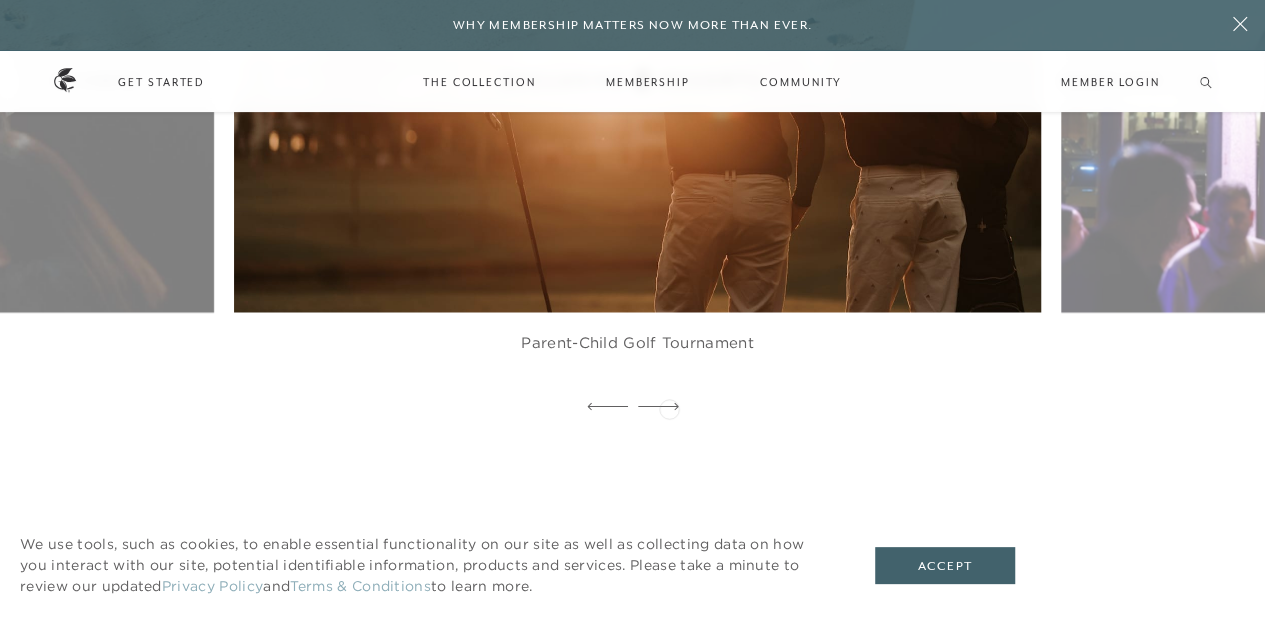 click 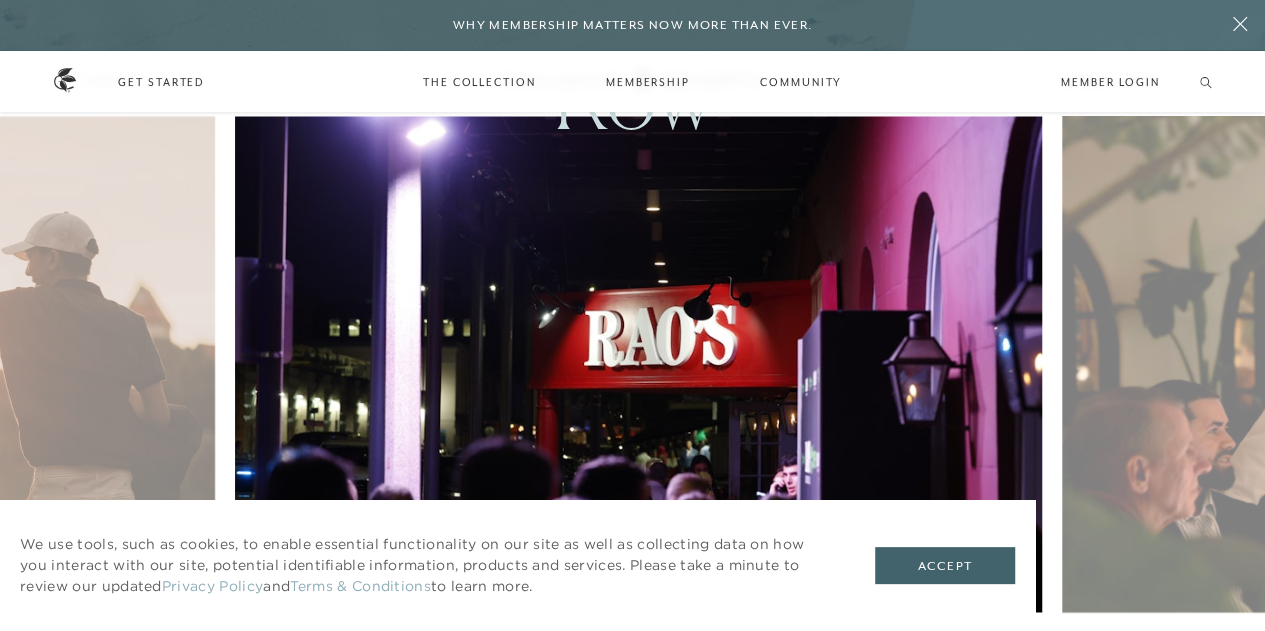 scroll, scrollTop: 1800, scrollLeft: 0, axis: vertical 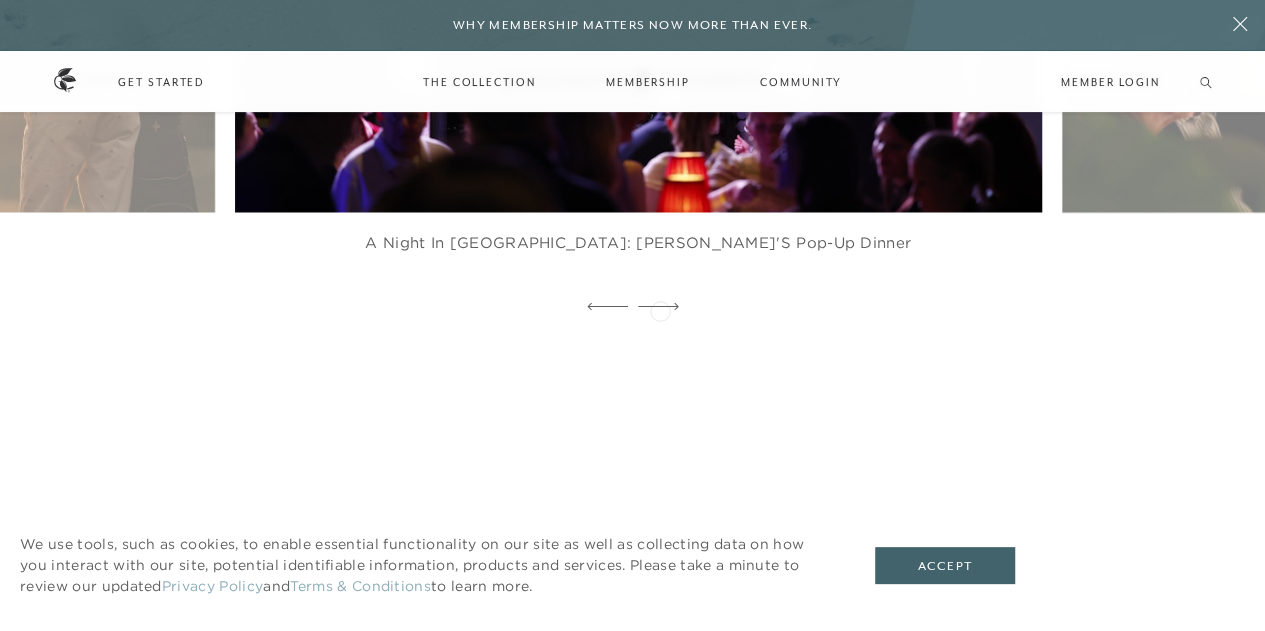 click 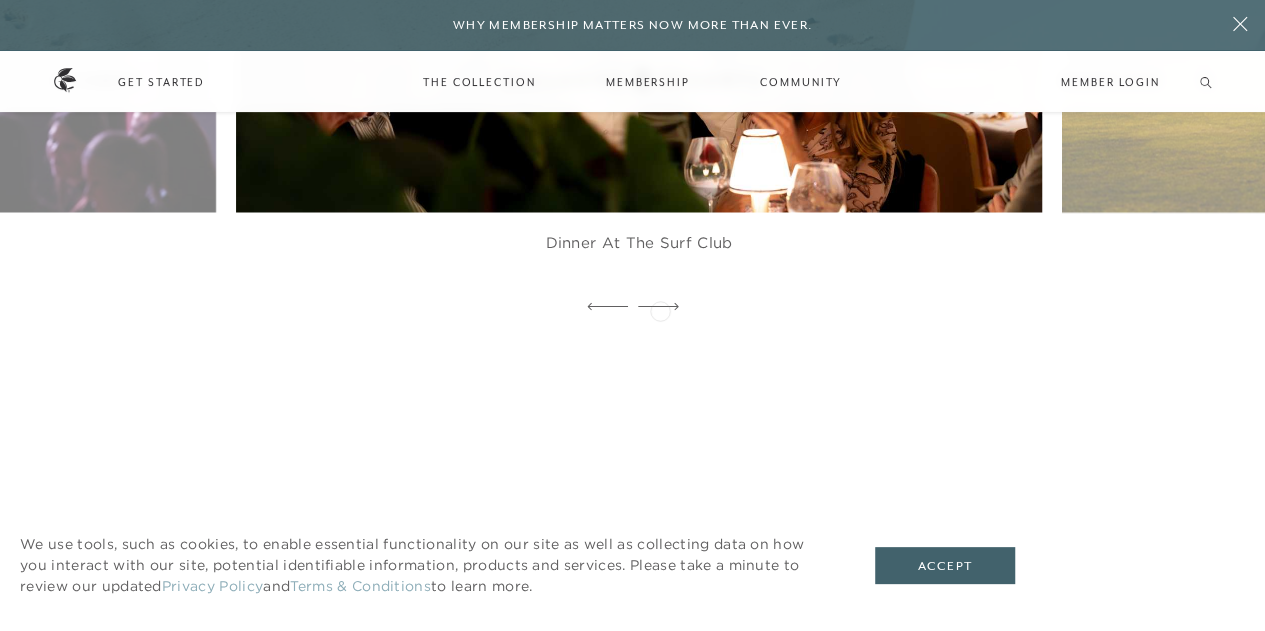 click 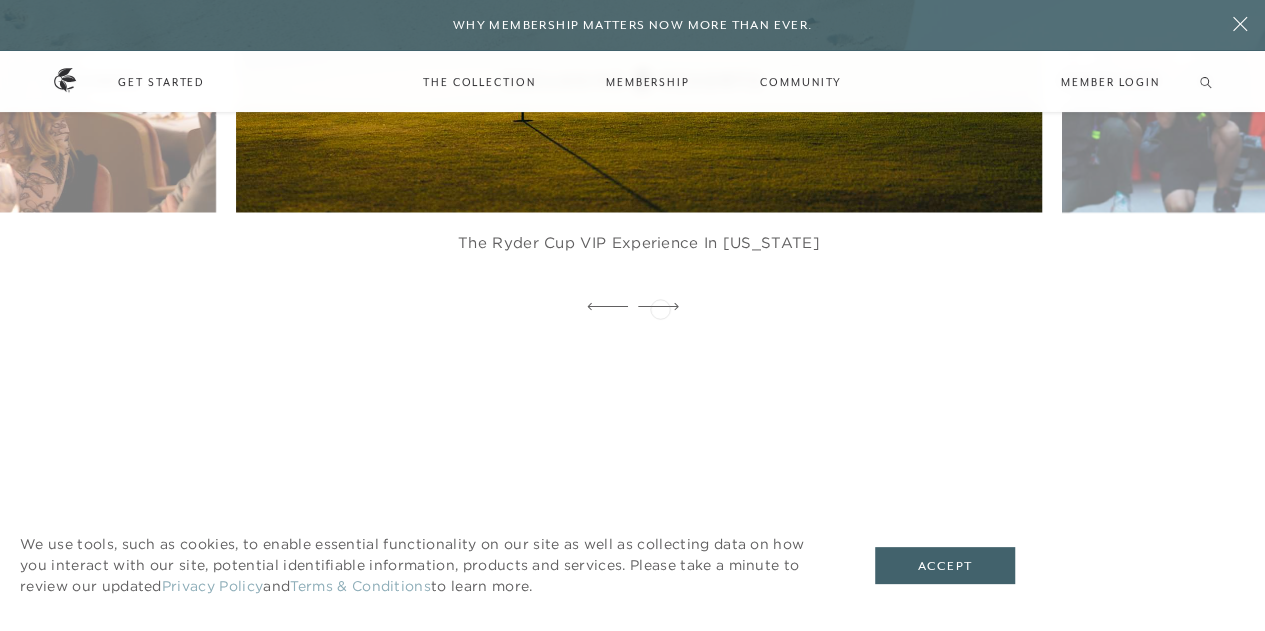 click 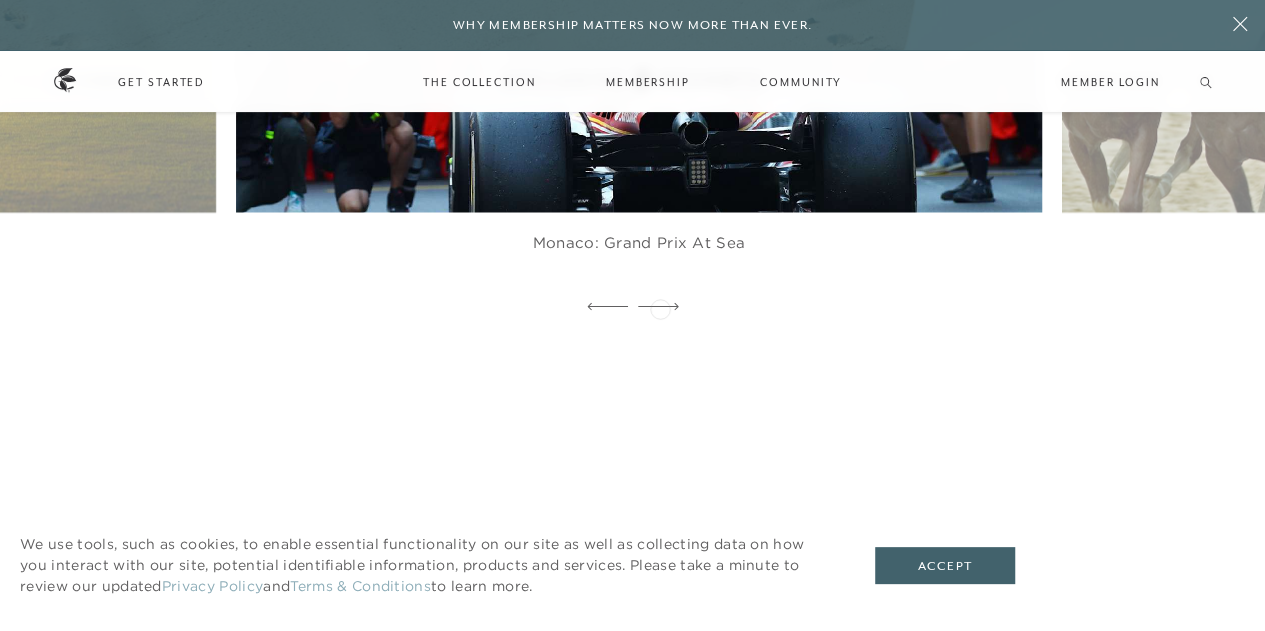 click 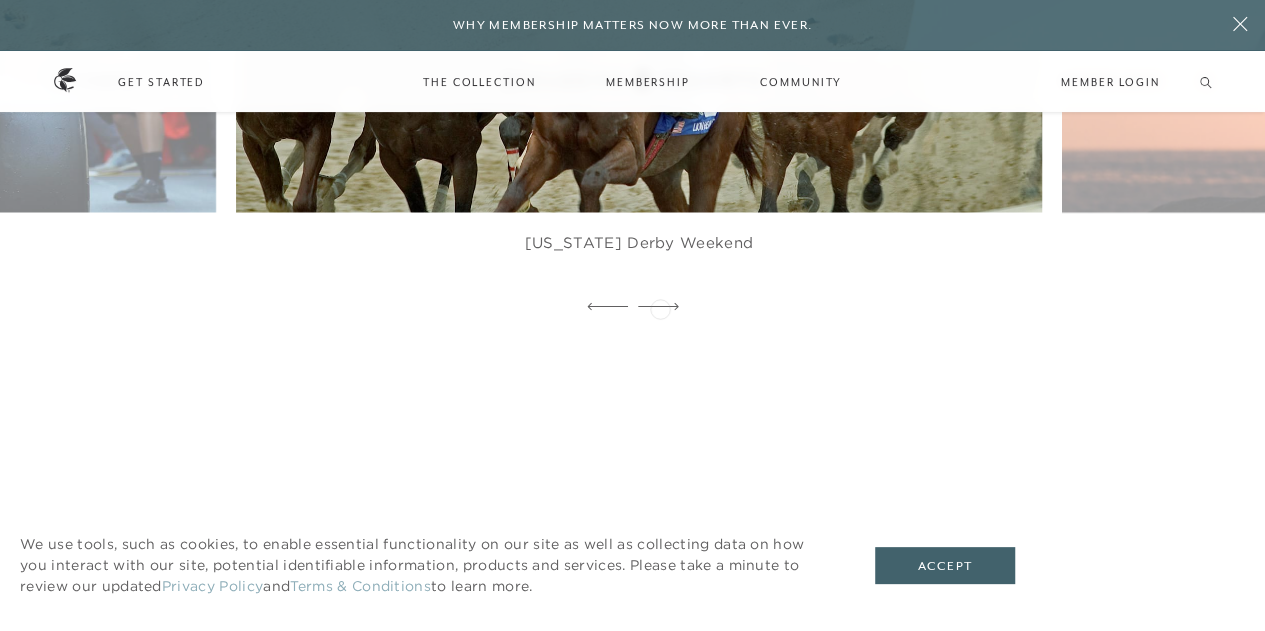 click 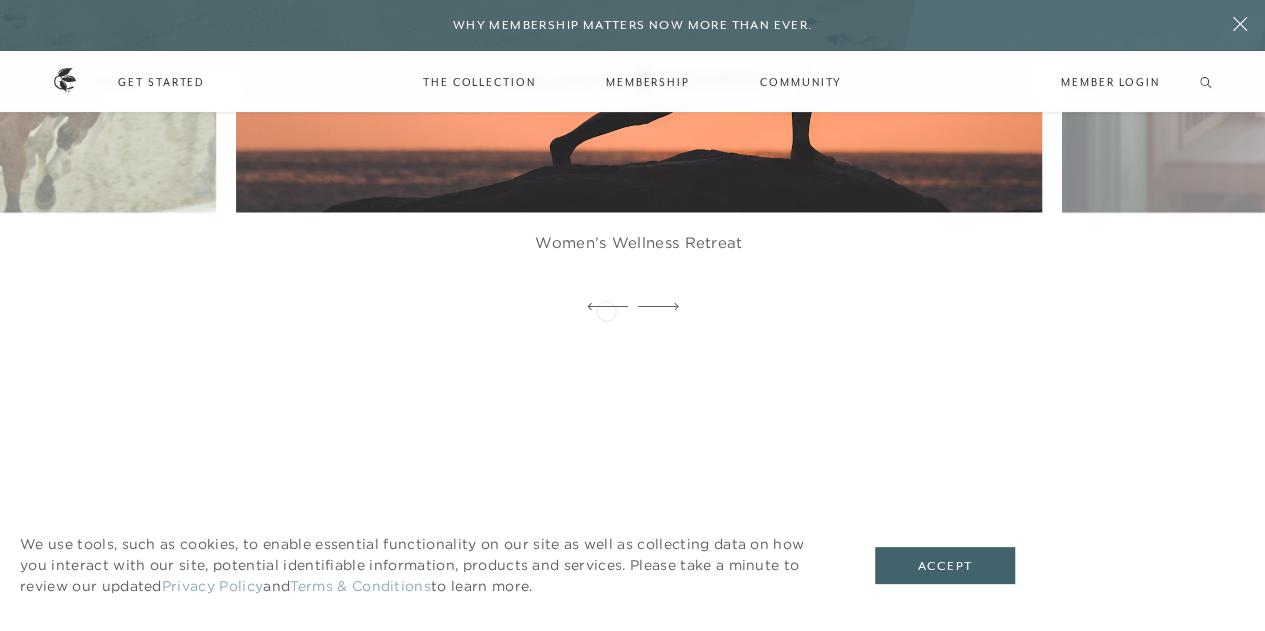 click 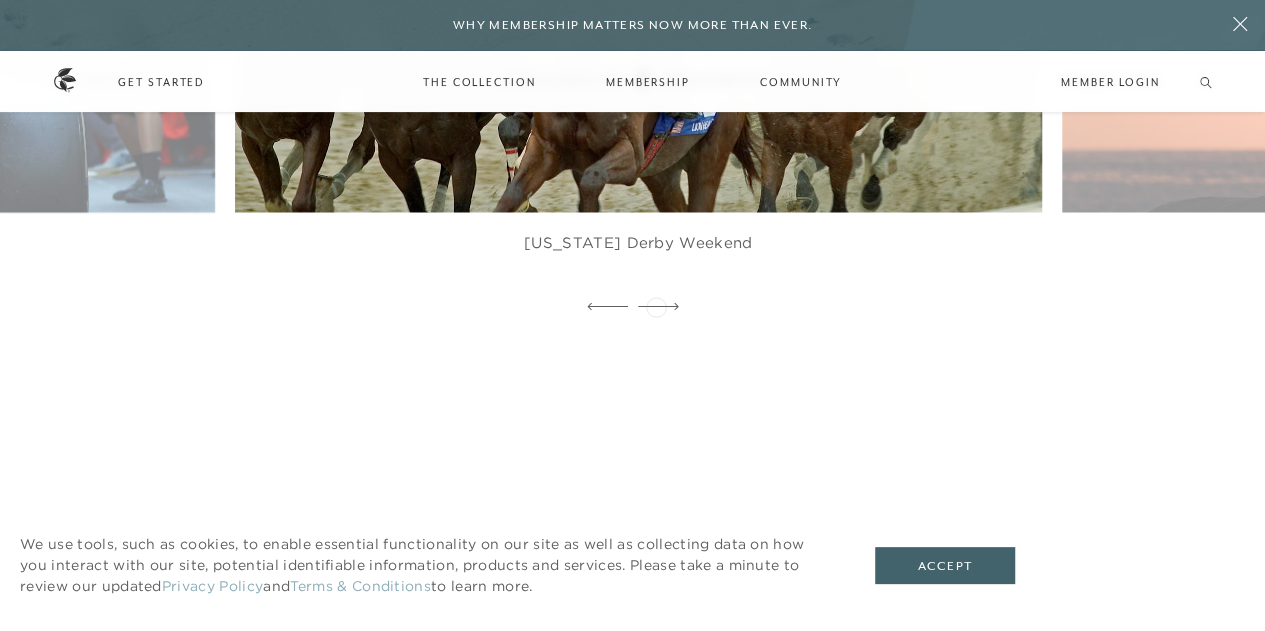 click 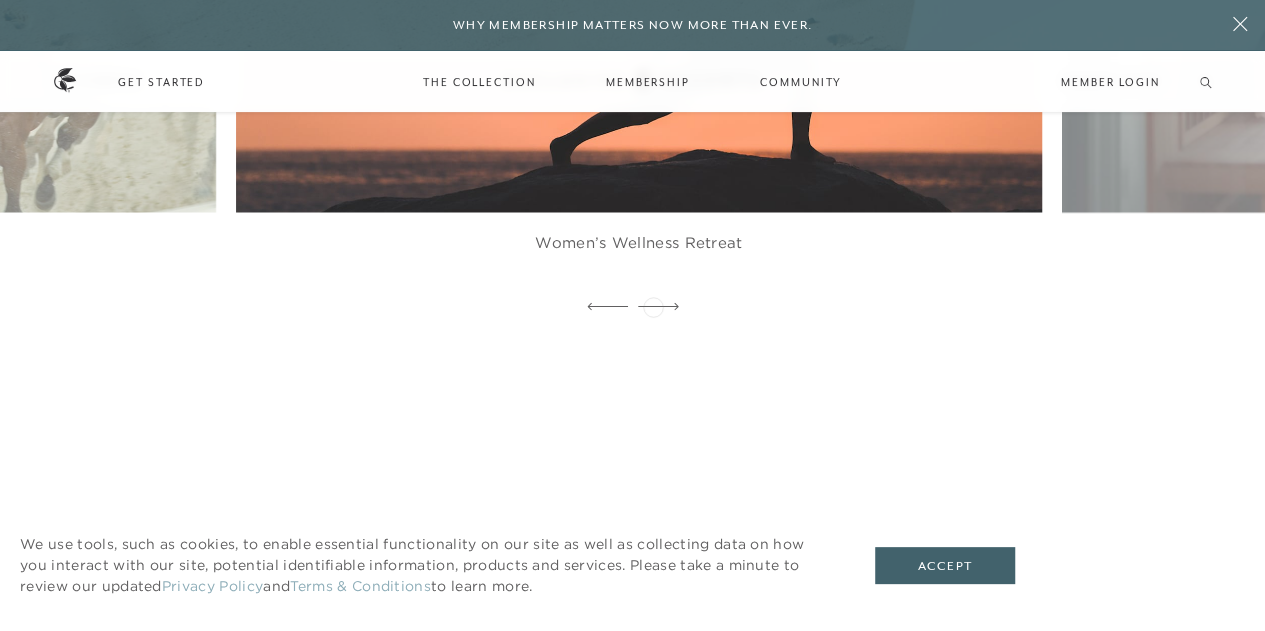 click 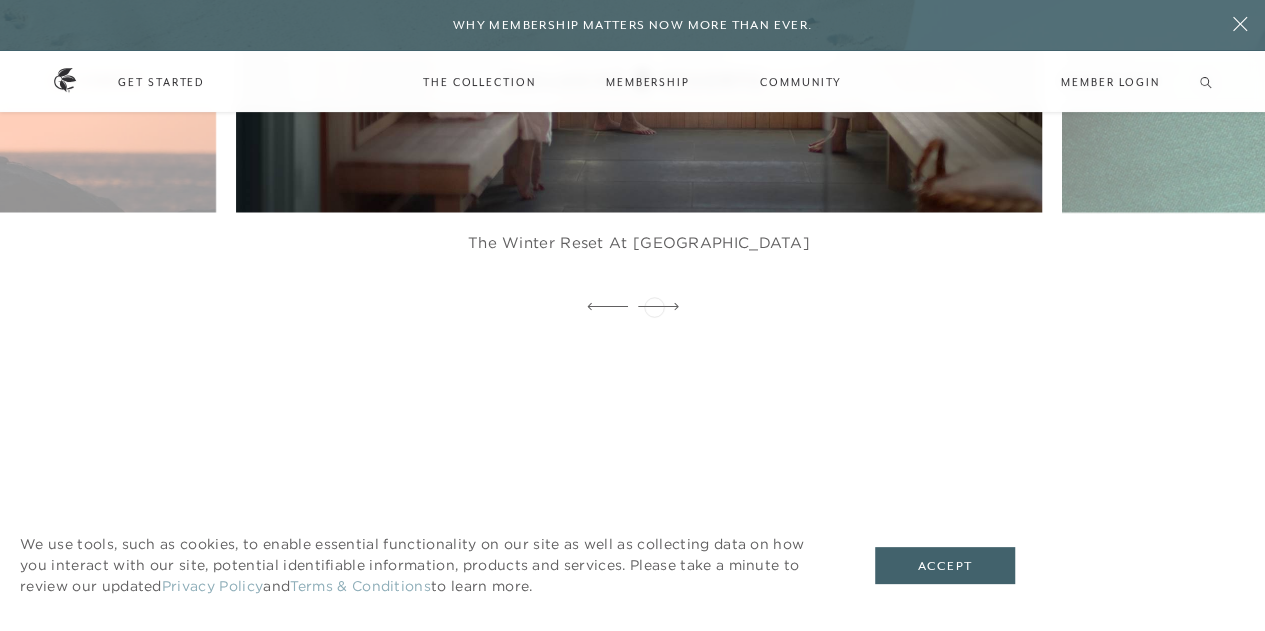 click 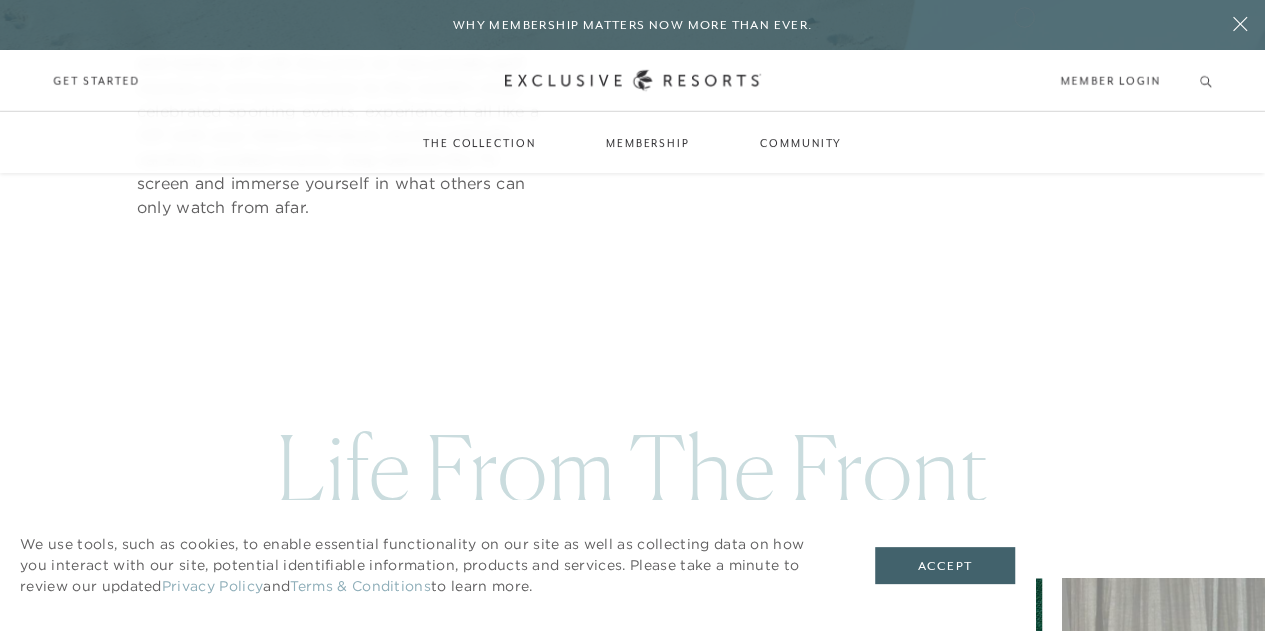 scroll, scrollTop: 800, scrollLeft: 0, axis: vertical 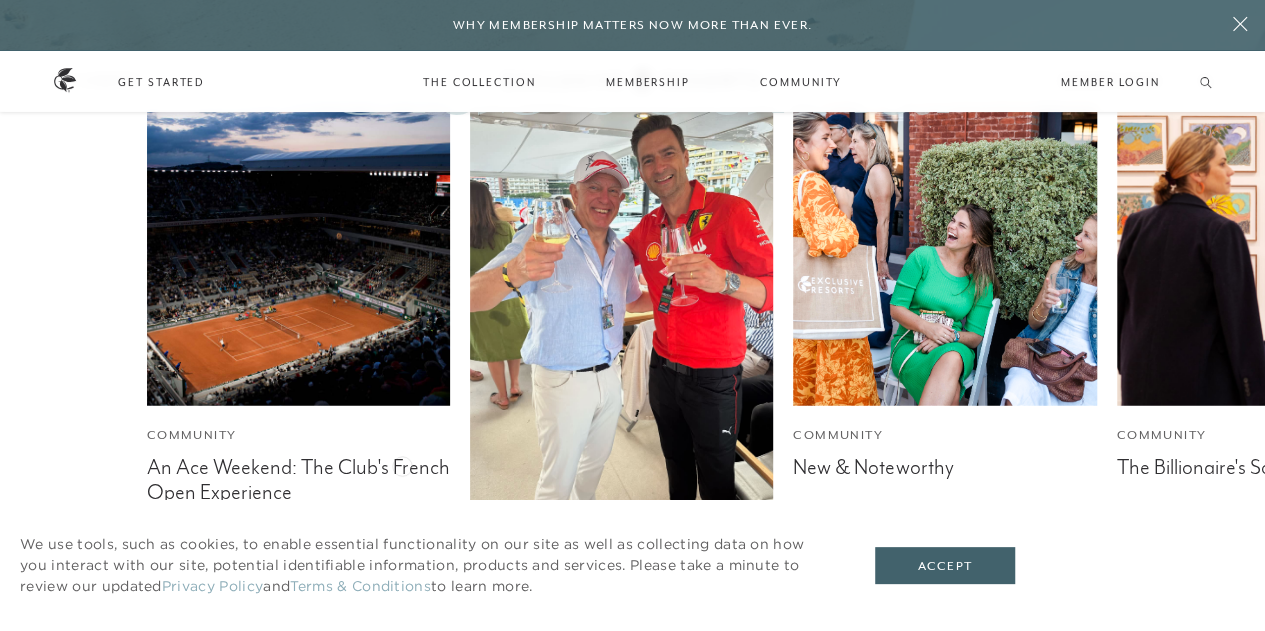 drag, startPoint x: 222, startPoint y: 454, endPoint x: 255, endPoint y: 454, distance: 33 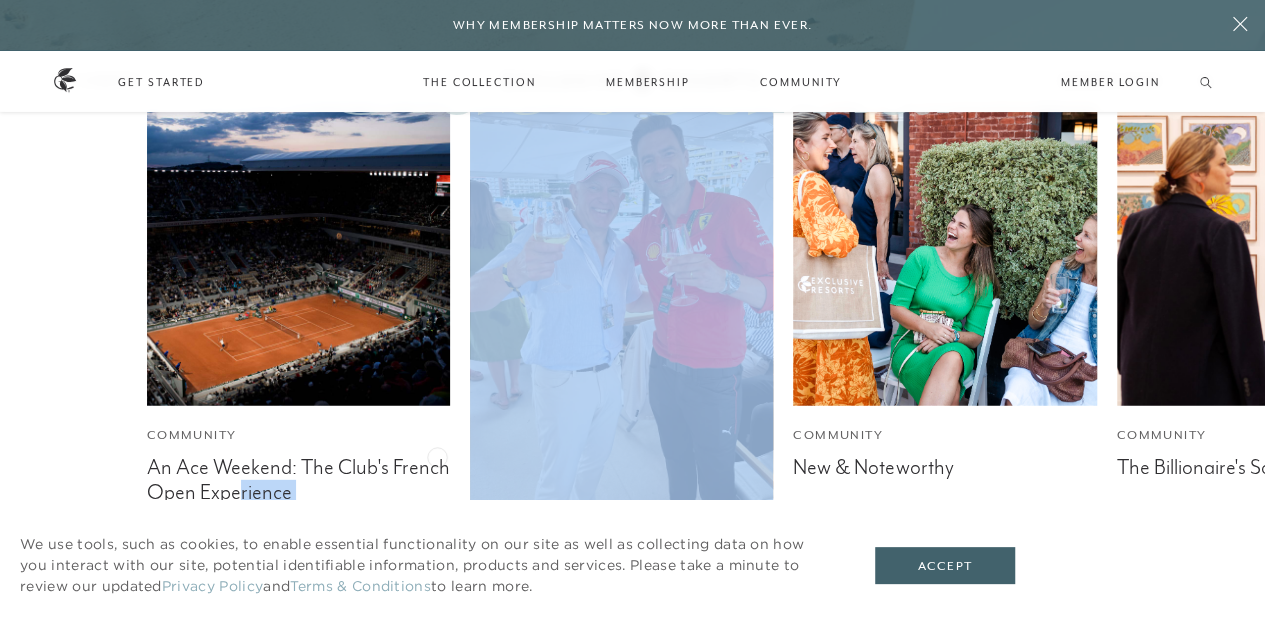drag, startPoint x: 240, startPoint y: 451, endPoint x: 437, endPoint y: 455, distance: 197.0406 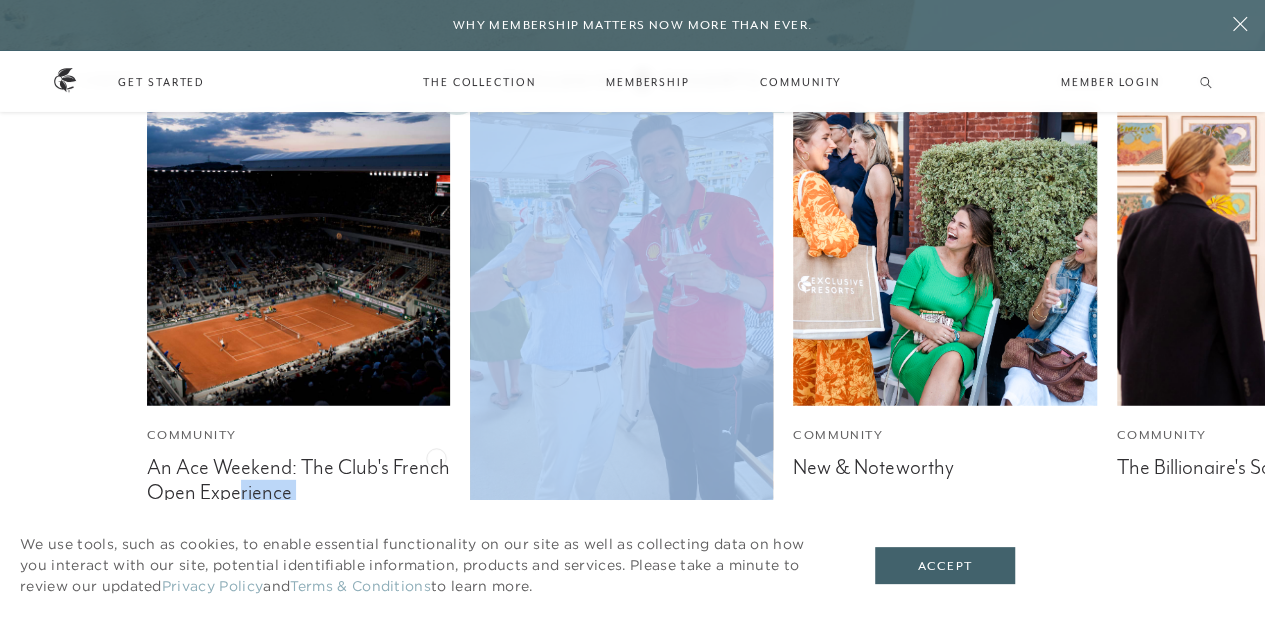 click on "Club Journal Community An Ace Weekend: The Club's French Open Experience Community A Weekend of Speed and Splendor: Monaco Grand Prix Community New & Noteworthy Community The Billionaire's Social Calendar Community On The Docket Travel Reflecting on 2022’s Member-Only Golf Events: A Year in the Greens Community A Peek Inside Exclusive Resorts' Club Events Community Insider Access: NYFW Travel Fore the Love of Golf! Travel Adult Summer Camps" at bounding box center (632, 388) 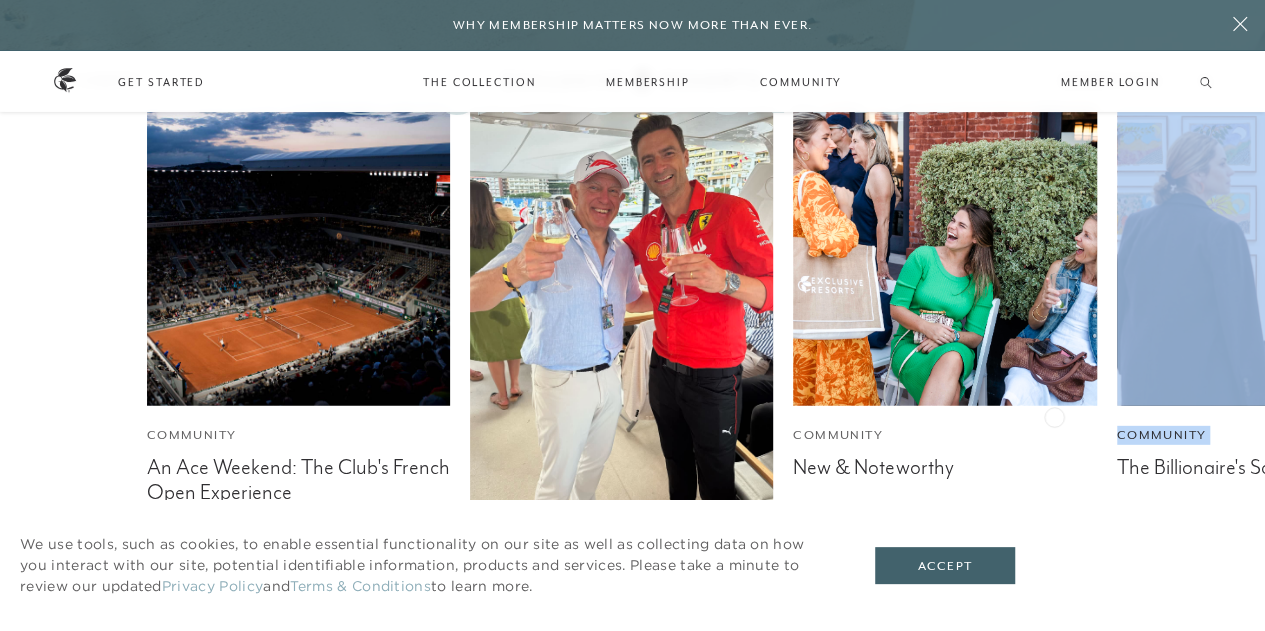 click on "Community An Ace Weekend: The Club's French Open Experience Community A Weekend of Speed and Splendor: Monaco Grand Prix Community New & Noteworthy Community The Billionaire's Social Calendar Community On The Docket Travel Reflecting on 2022’s Member-Only Golf Events: A Year in the Greens Community A Peek Inside Exclusive Resorts' Club Events Community Insider Access: NYFW Travel Fore the Love of Golf! Travel Adult Summer Camps" at bounding box center [632, 385] 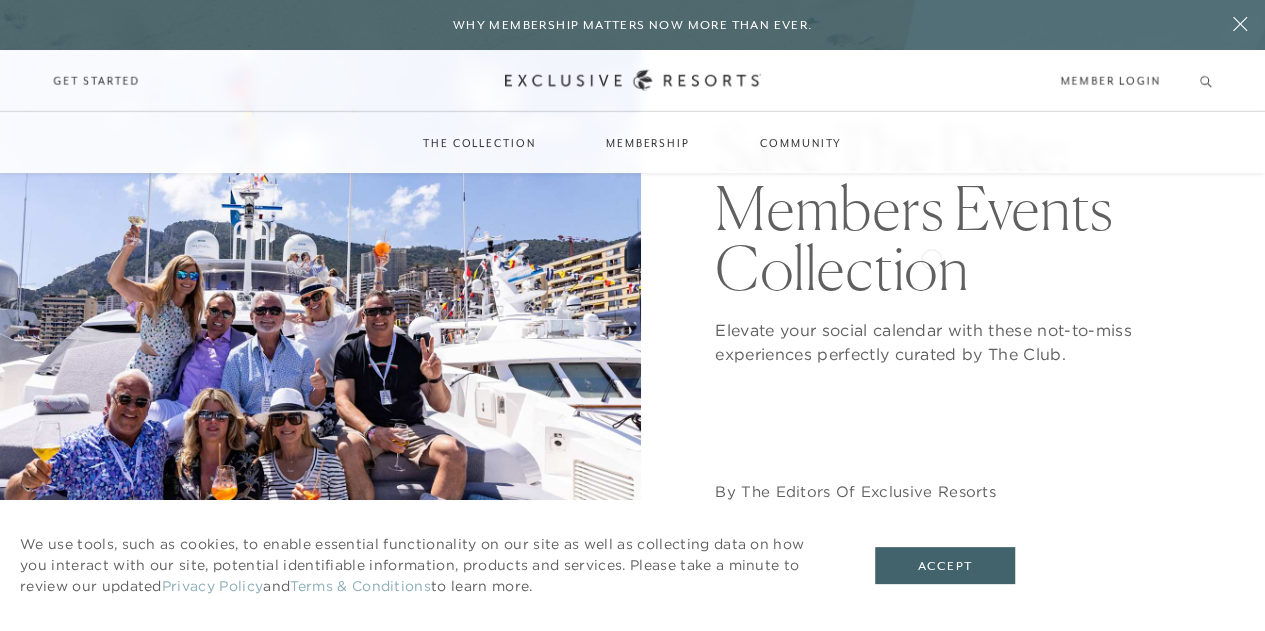scroll, scrollTop: 0, scrollLeft: 0, axis: both 